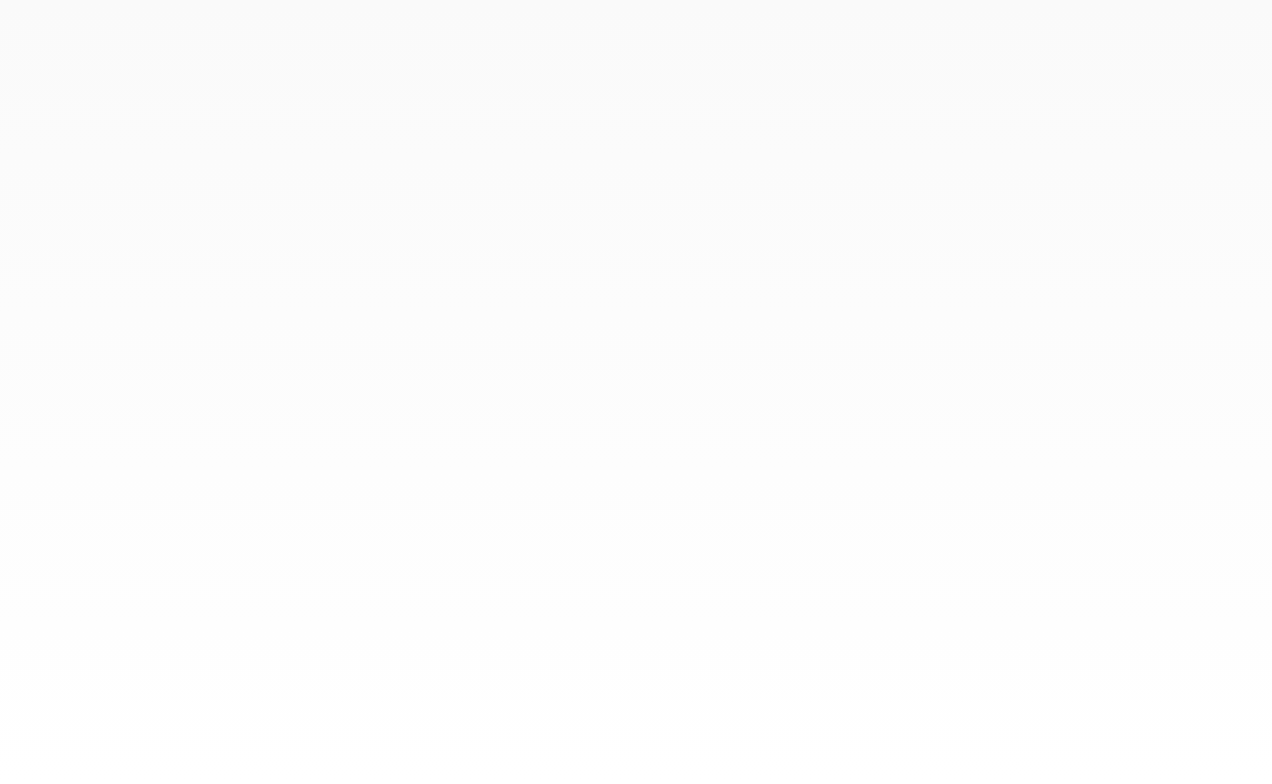 scroll, scrollTop: 0, scrollLeft: 0, axis: both 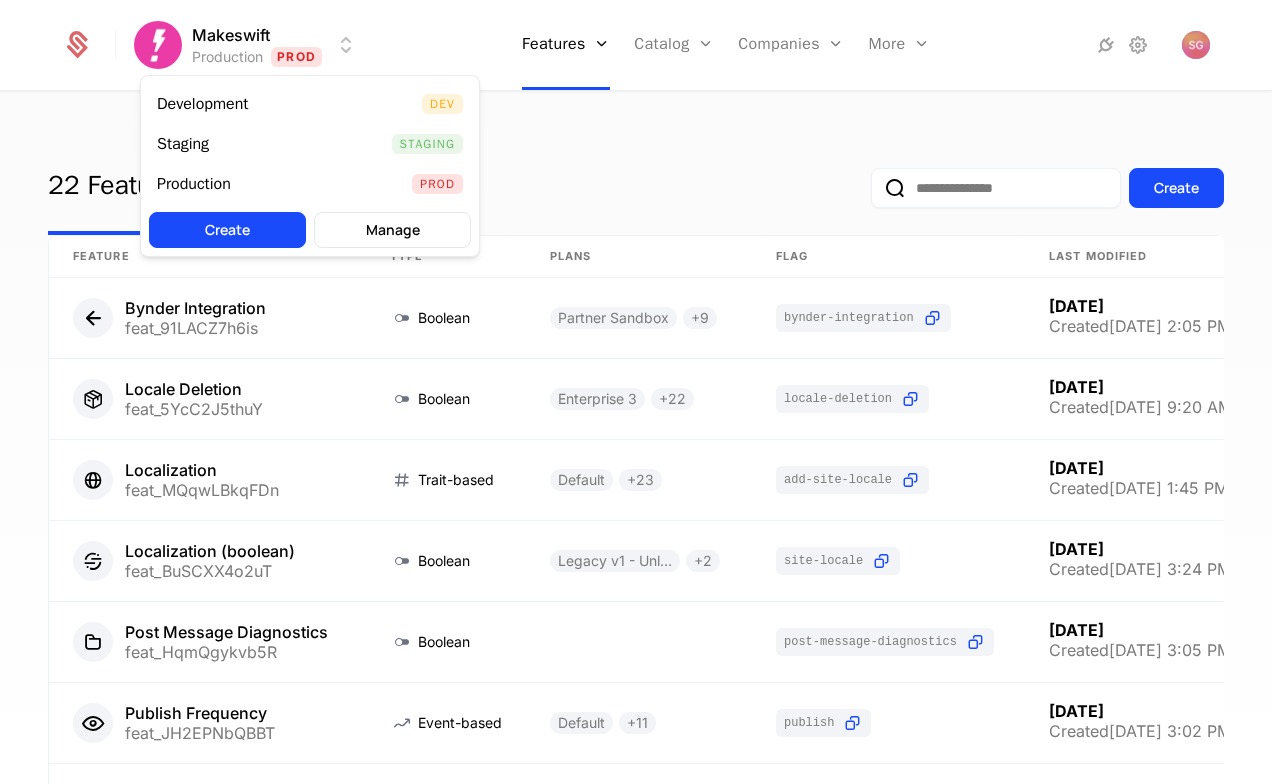 click on "Makeswift Production Prod Features Features Flags Catalog Plans Add Ons Configuration Companies Companies Users More Events Components 22 Features 42 Flags Create Feature Type Plans Flag Last Modified Bynder Integration feat_91LACZ7h6is Boolean Partner Sandbox + 9 bynder-integration [DATE] Created  [DATE] 2:05 PM Locale Deletion feat_5YcC2J5thuY Boolean Enterprise 3 + 22 locale-deletion [DATE] Created  [DATE] 9:20 AM Localization feat_MQqwLBkqFDn Trait-based Default + 23 add-site-locale [DATE] Created  [DATE] 1:45 PM Localization (boolean) feat_BuSCXX4o2uT Boolean Legacy v1 - Unlimited + 2 site-locale [DATE] Created  [DATE] 3:24 PM Post Message Diagnostics feat_HqmQgykvb5R Boolean post-message-diagnostics [DATE] Created  [DATE] 3:05 PM Publish Frequency feat_JH2EPNbQBBT Event-based Default + 11 publish [DATE] Created  [DATE] 3:02 PM Publish Page feat_TC7TYsJWj6m Trait-based Legacy v2 - Pro + 22 publish-page [DATE] Created  [DATE] 12:52 PM +" at bounding box center [636, 392] 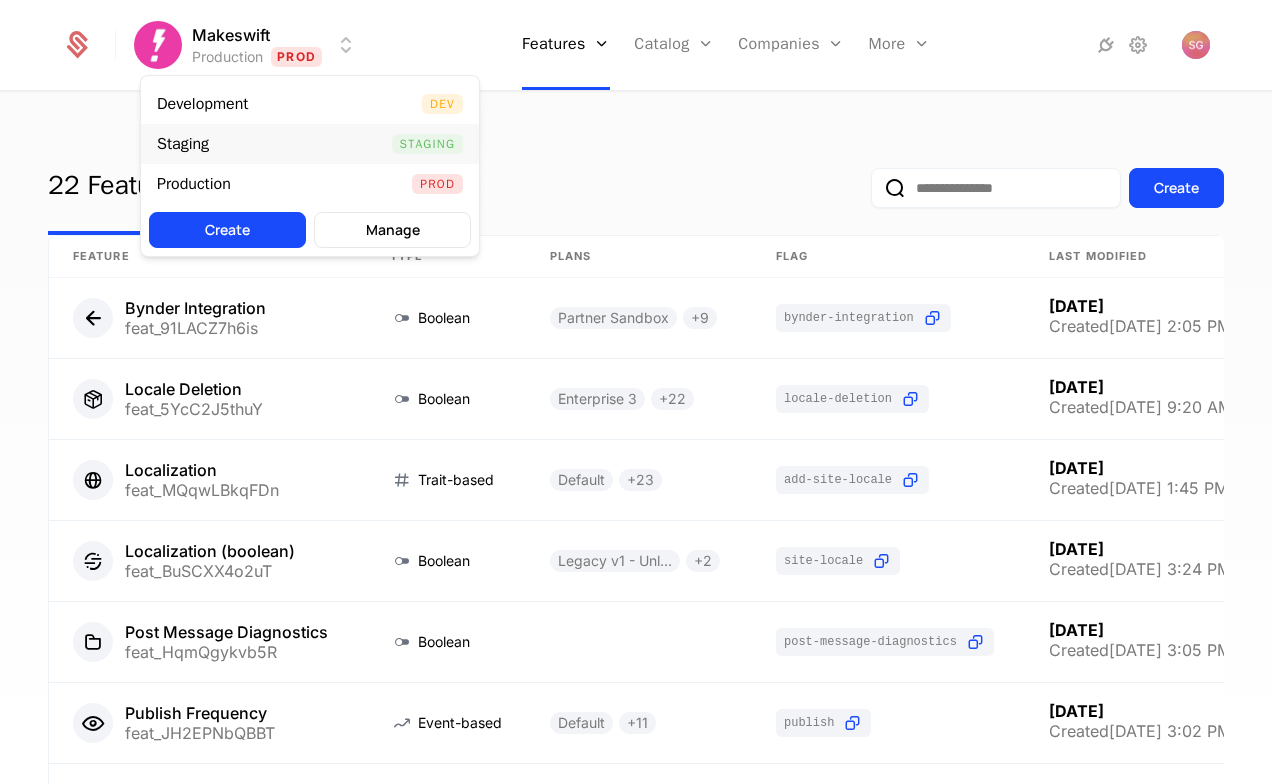 click on "Staging Staging" at bounding box center [310, 144] 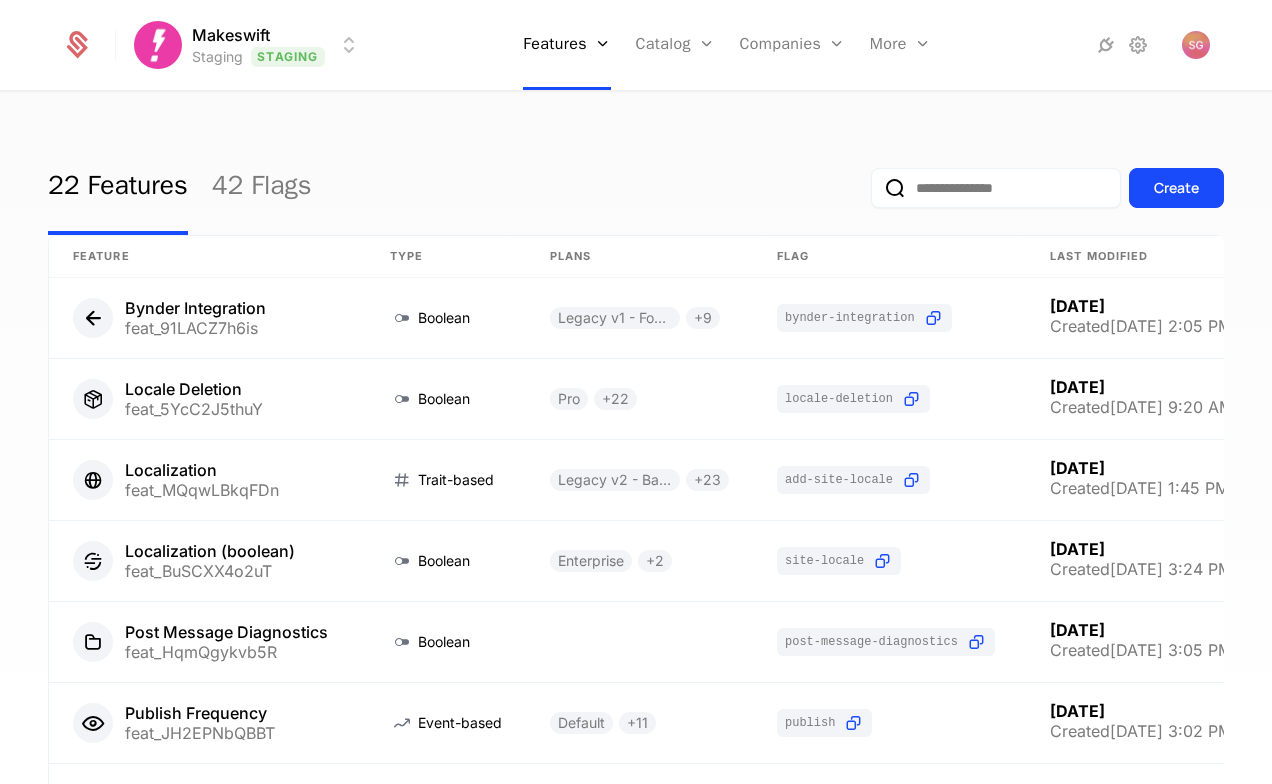 click on "Makeswift Staging Staging Features Features Flags Catalog Plans Add Ons Configuration Companies Companies Users More Events Components 22 Features 42 Flags Create Feature Type Plans Flag Last Modified Bynder Integration feat_91LACZ7h6is Boolean Legacy v1 - Founding Maker + 9 bynder-integration [DATE] Created  [DATE] 2:05 PM Locale Deletion feat_5YcC2J5thuY Boolean Pro + 22 locale-deletion [DATE] Created  [DATE] 9:20 AM Localization feat_MQqwLBkqFDn Trait-based Legacy v2 - Basic + 23 add-site-locale [DATE] Created  [DATE] 1:45 PM Localization (boolean) feat_BuSCXX4o2uT Boolean Enterprise + 2 site-locale [DATE] Created  [DATE] 3:24 PM Post Message Diagnostics feat_HqmQgykvb5R Boolean post-message-diagnostics [DATE] Created  [DATE] 3:05 PM Publish Frequency feat_JH2EPNbQBBT Event-based Default + 11 publish [DATE] Created  [DATE] 3:02 PM Publish Page feat_TC7TYsJWj6m Trait-based Enterprise + 22 publish-page [DATE] Created  [DATE] 12:52 PM + 20 +" at bounding box center [636, 392] 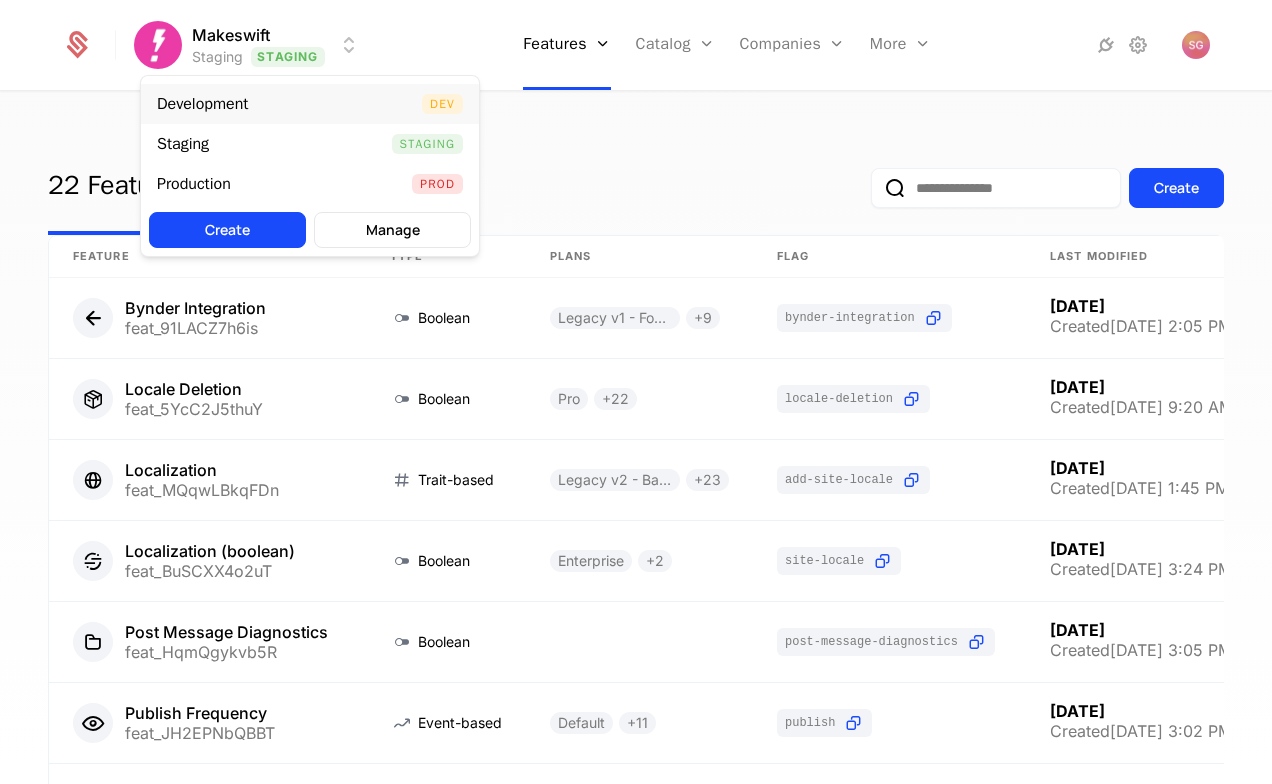 click on "Development Dev" at bounding box center [310, 104] 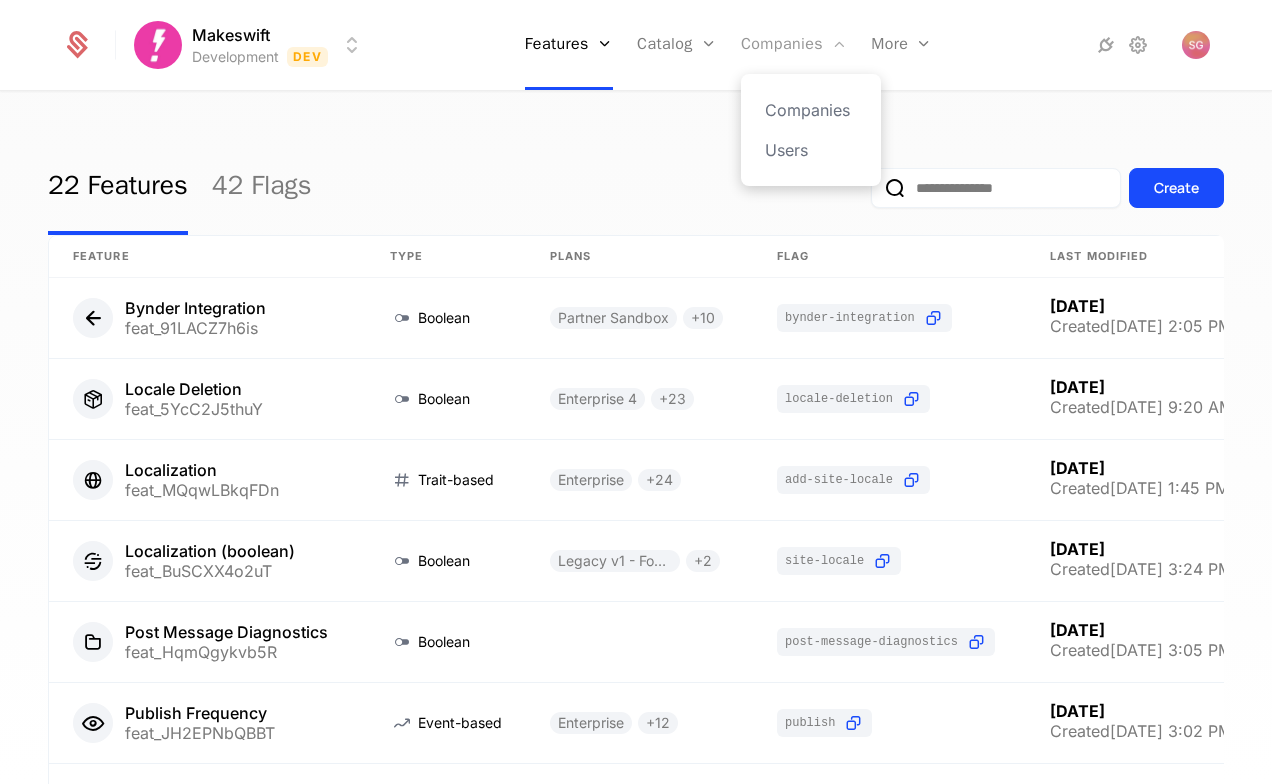 click on "Companies" at bounding box center (794, 45) 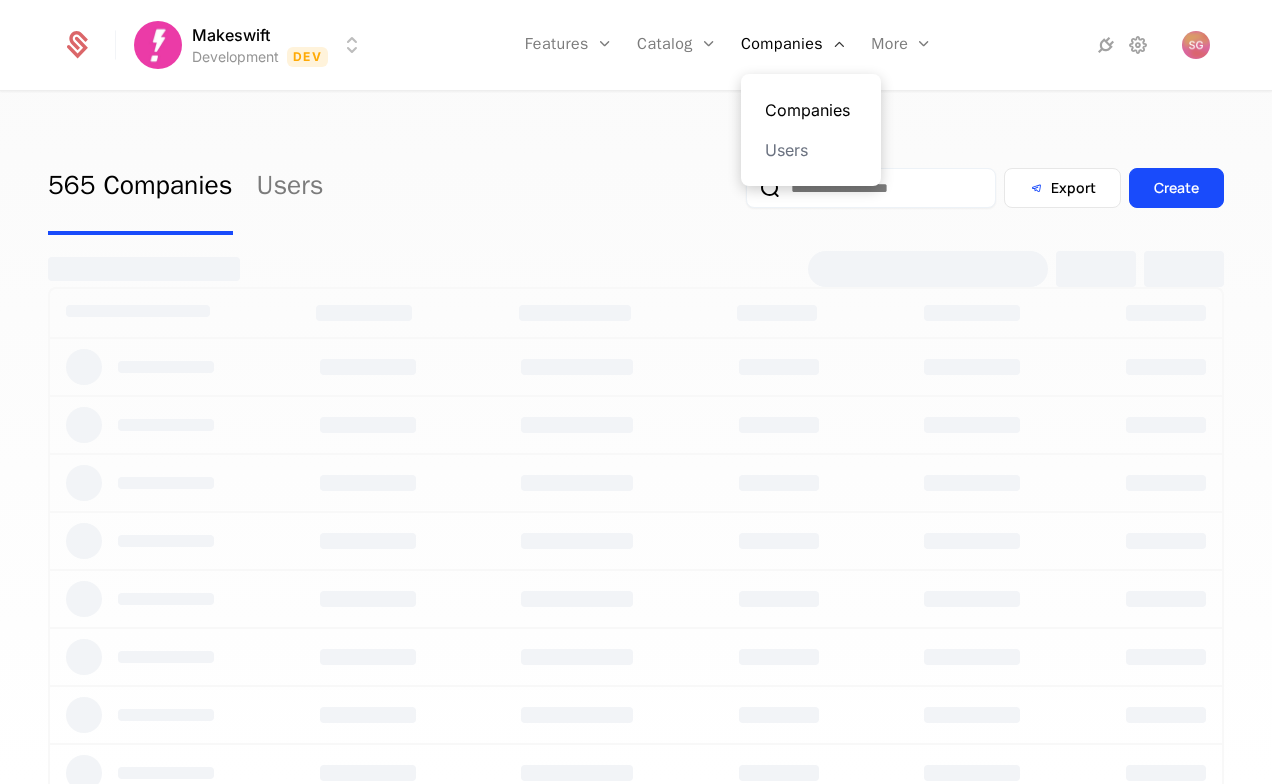 click on "Companies" at bounding box center (811, 110) 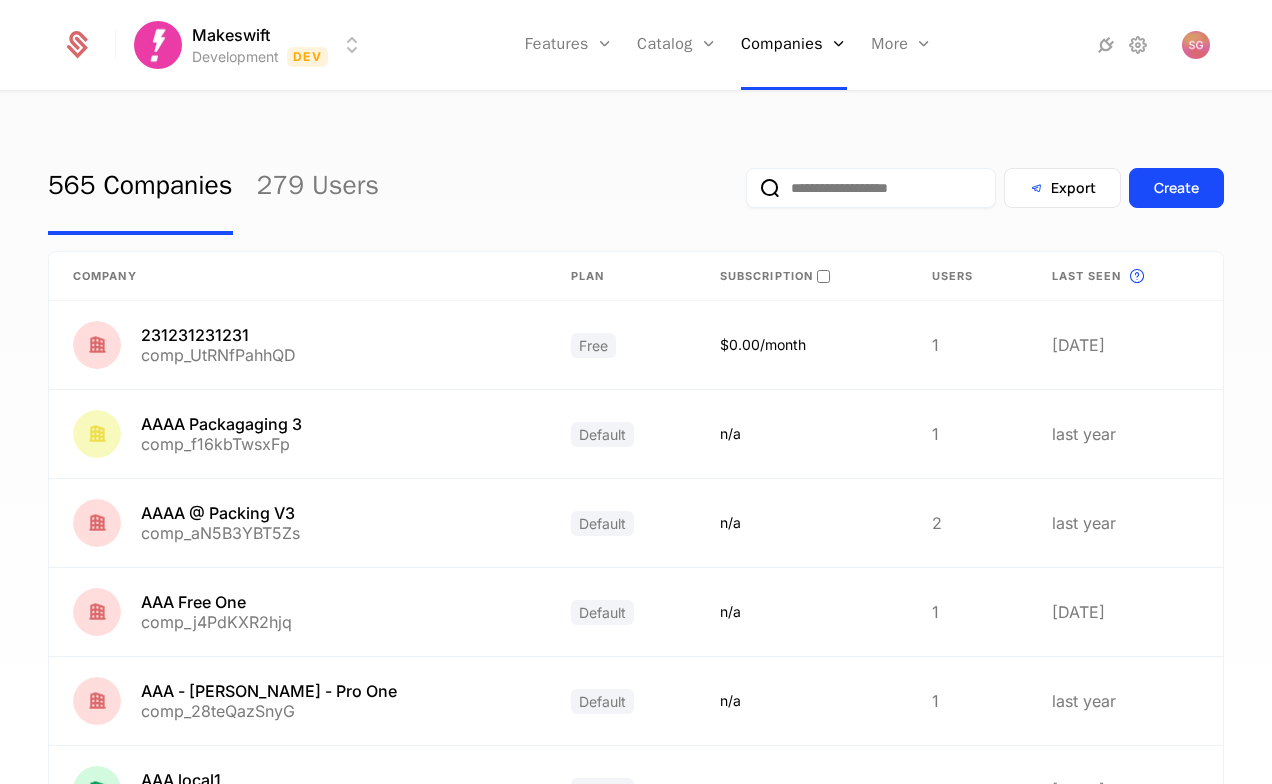 click at bounding box center (871, 188) 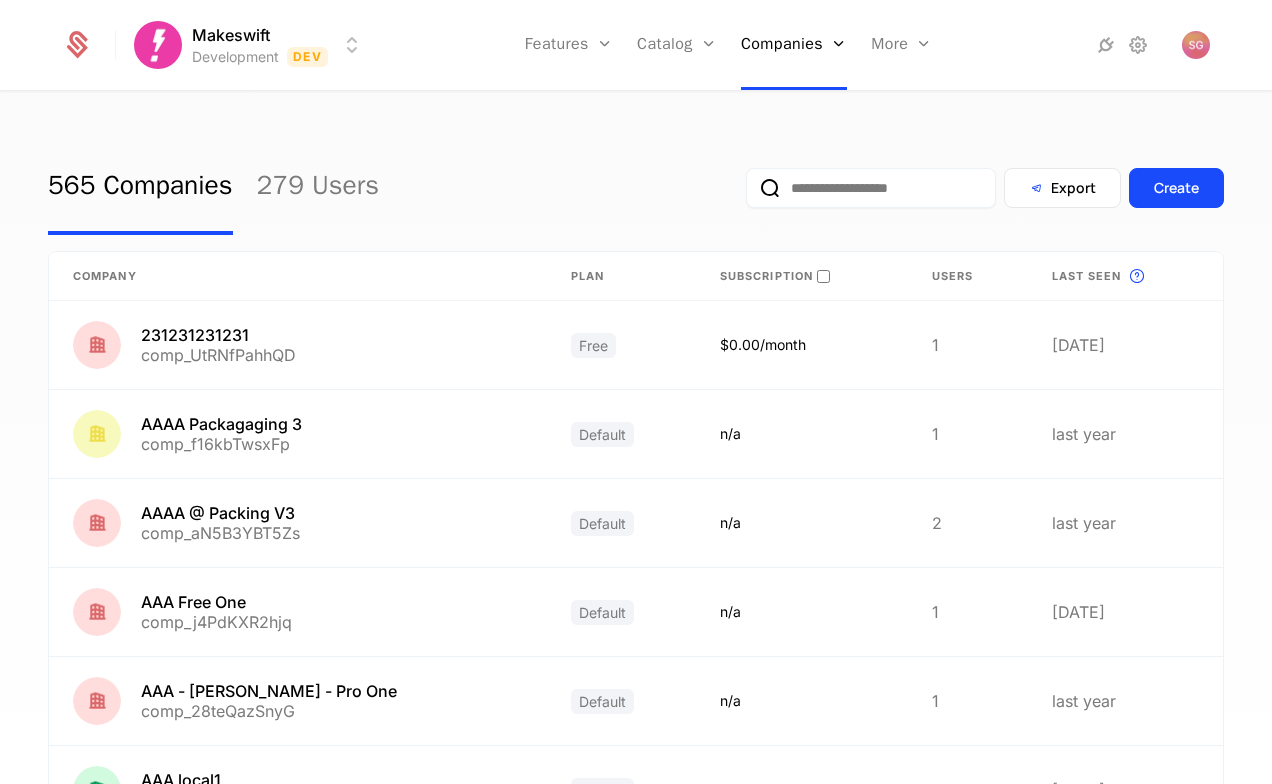 paste on "**********" 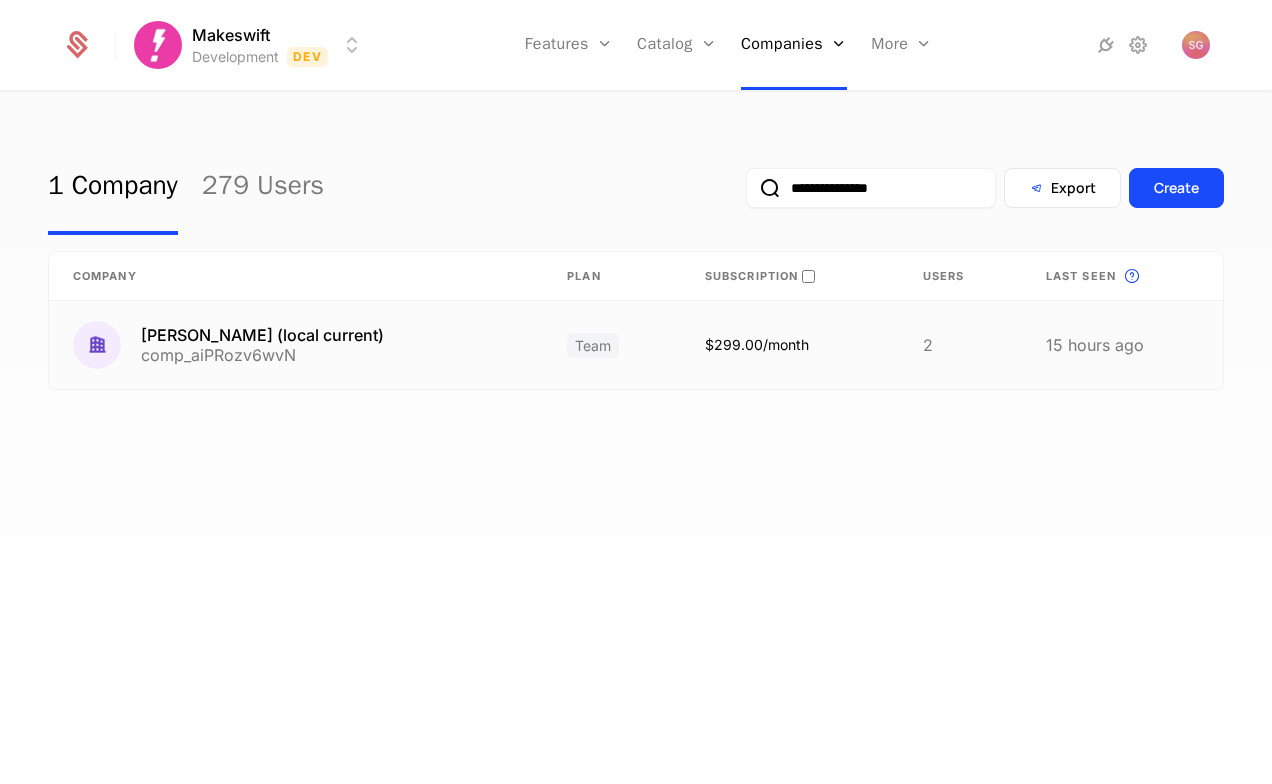 type on "**********" 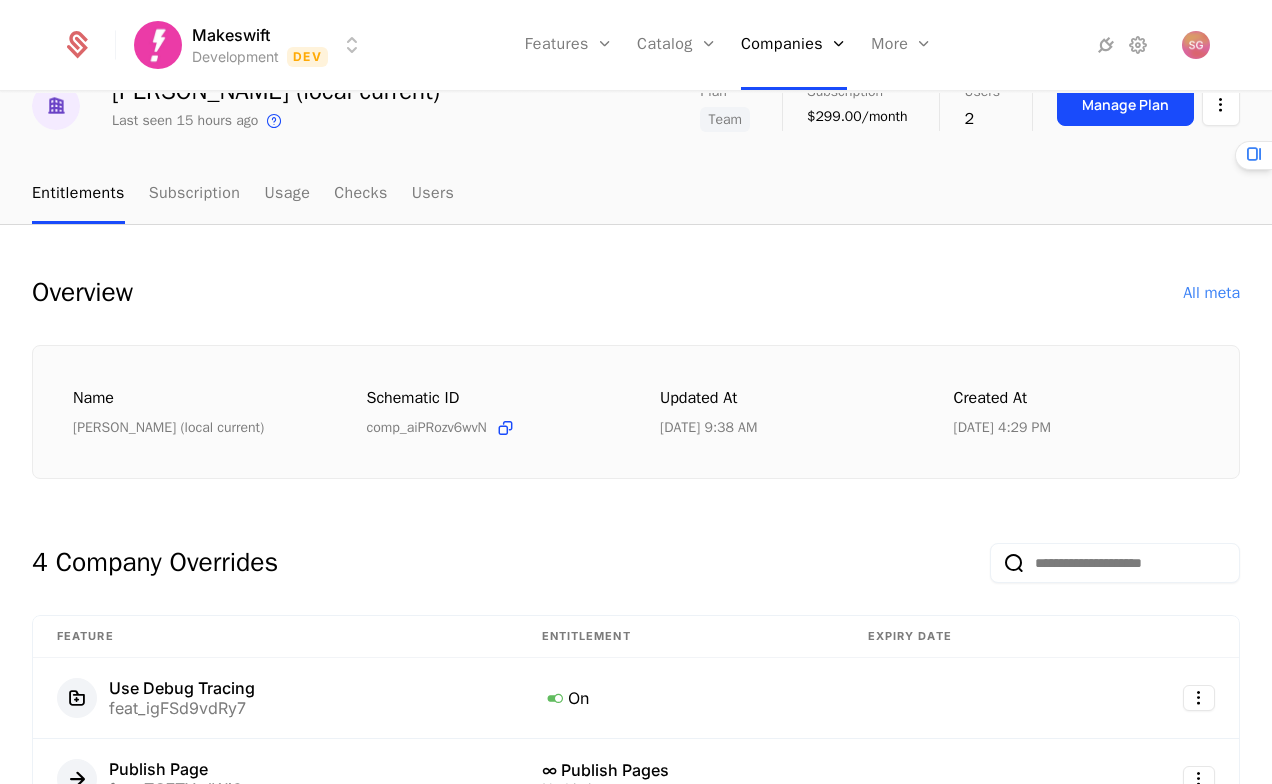scroll, scrollTop: 0, scrollLeft: 0, axis: both 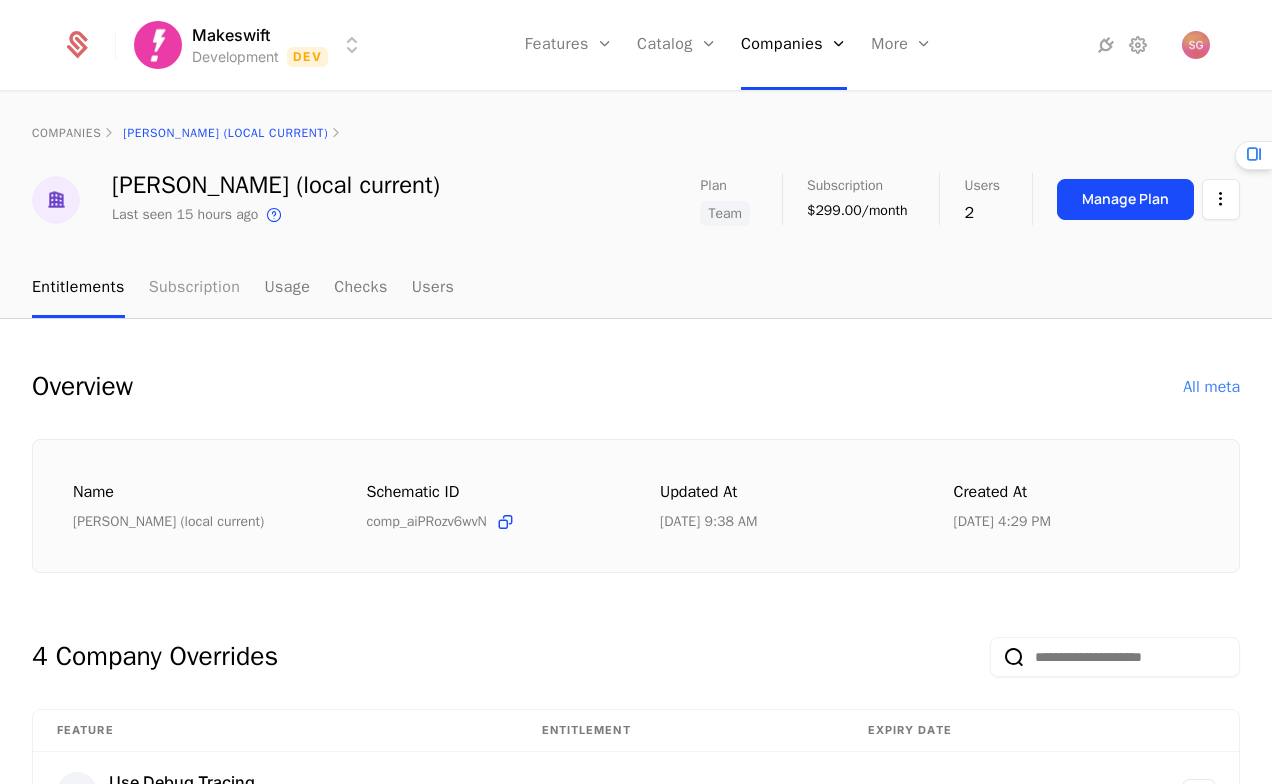 click on "Subscription" at bounding box center (195, 288) 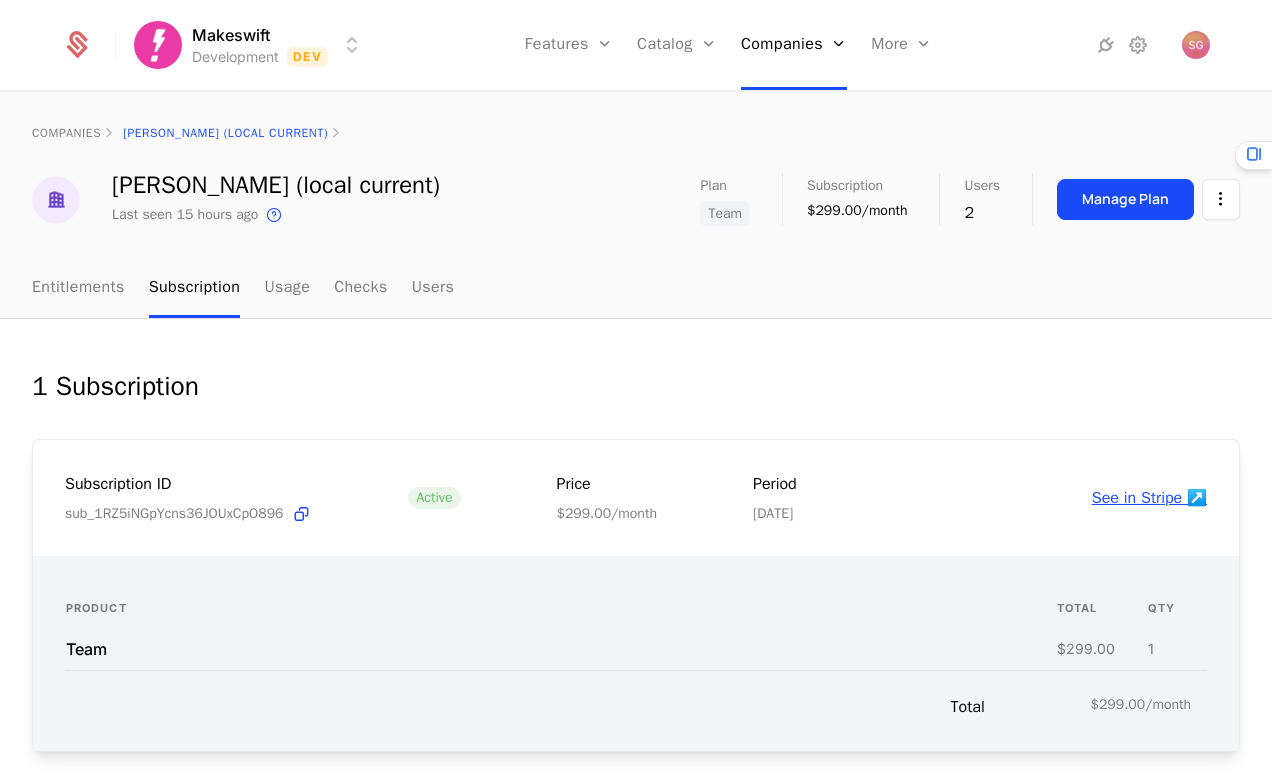 click on "See in Stripe ↗️" at bounding box center [1149, 498] 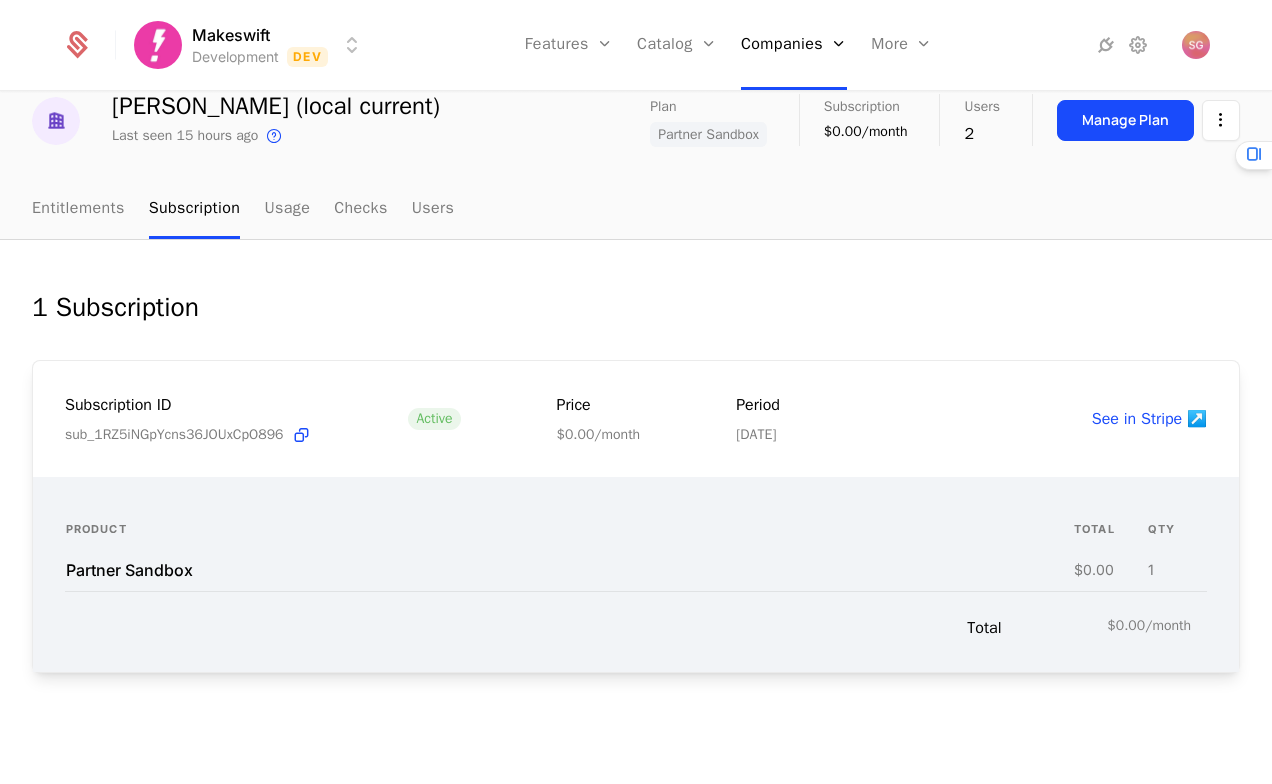 scroll, scrollTop: 0, scrollLeft: 0, axis: both 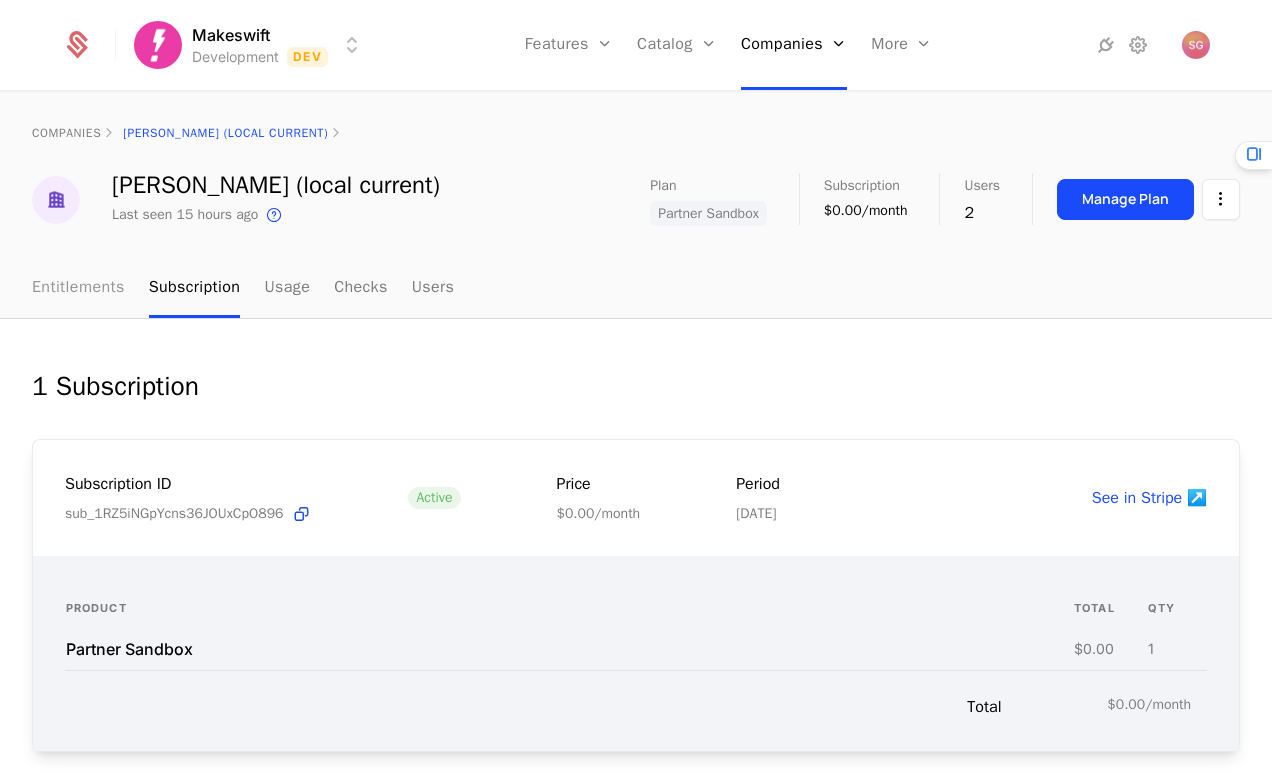 click on "Entitlements" at bounding box center (78, 288) 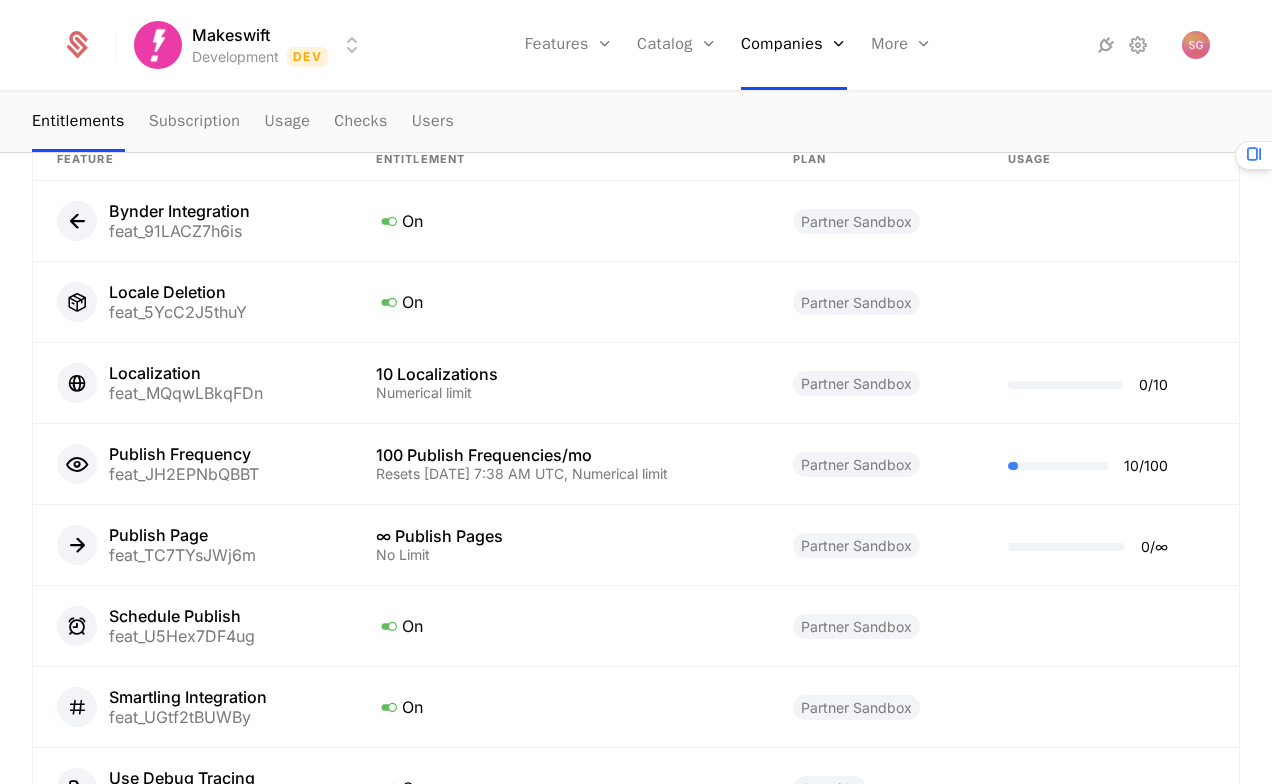 scroll, scrollTop: 1332, scrollLeft: 0, axis: vertical 